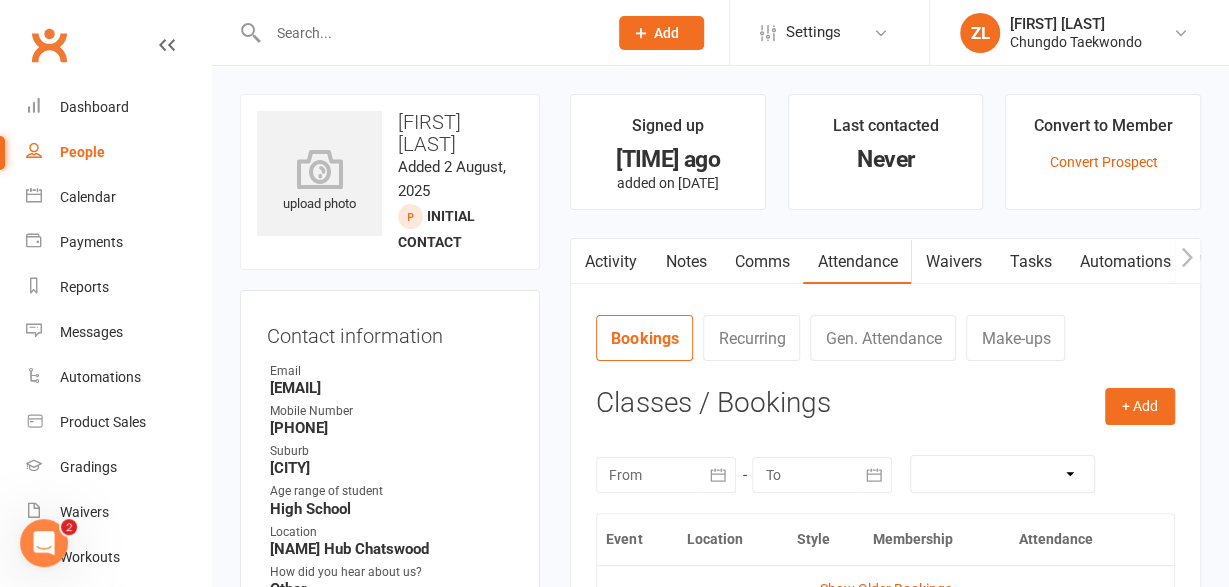 scroll, scrollTop: 0, scrollLeft: 0, axis: both 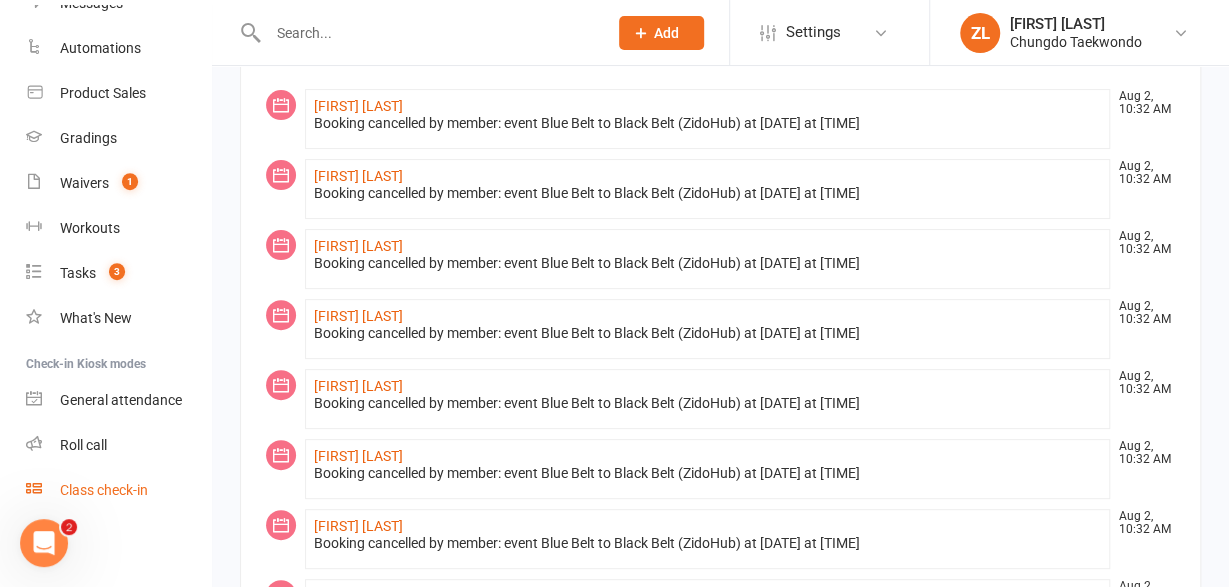 click on "Class check-in" at bounding box center (118, 490) 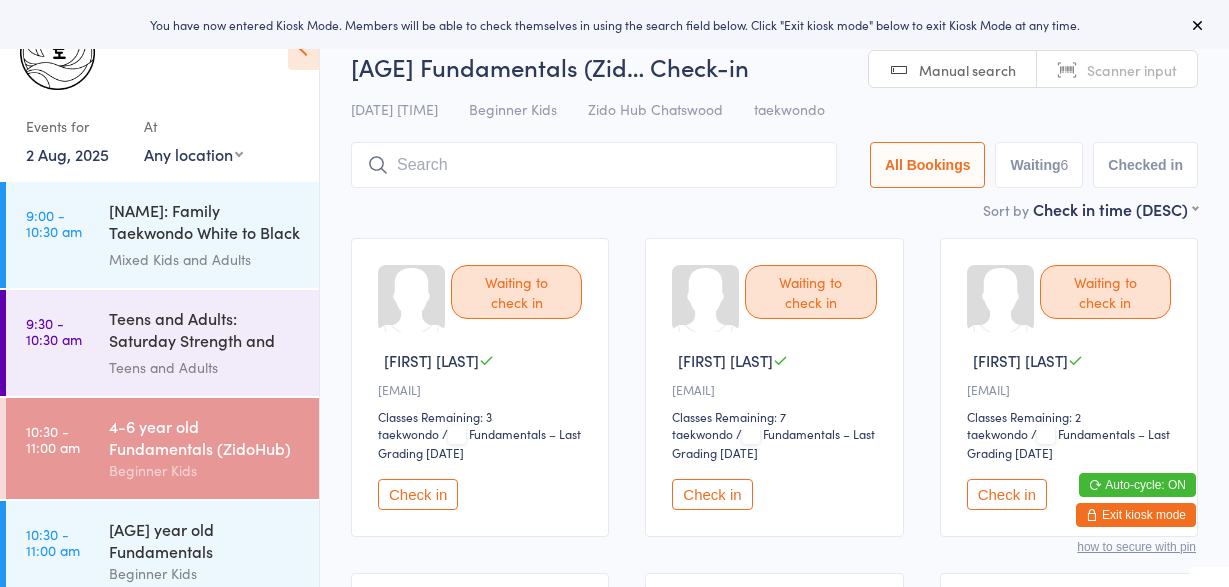 scroll, scrollTop: 0, scrollLeft: 0, axis: both 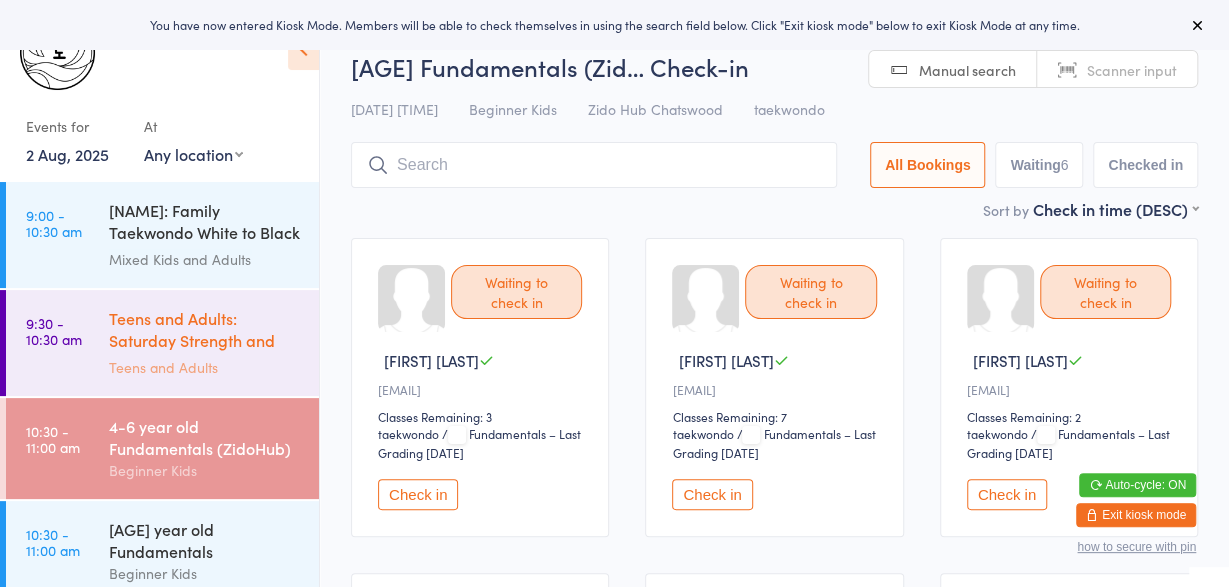click on "Teens and Adults" at bounding box center (205, 367) 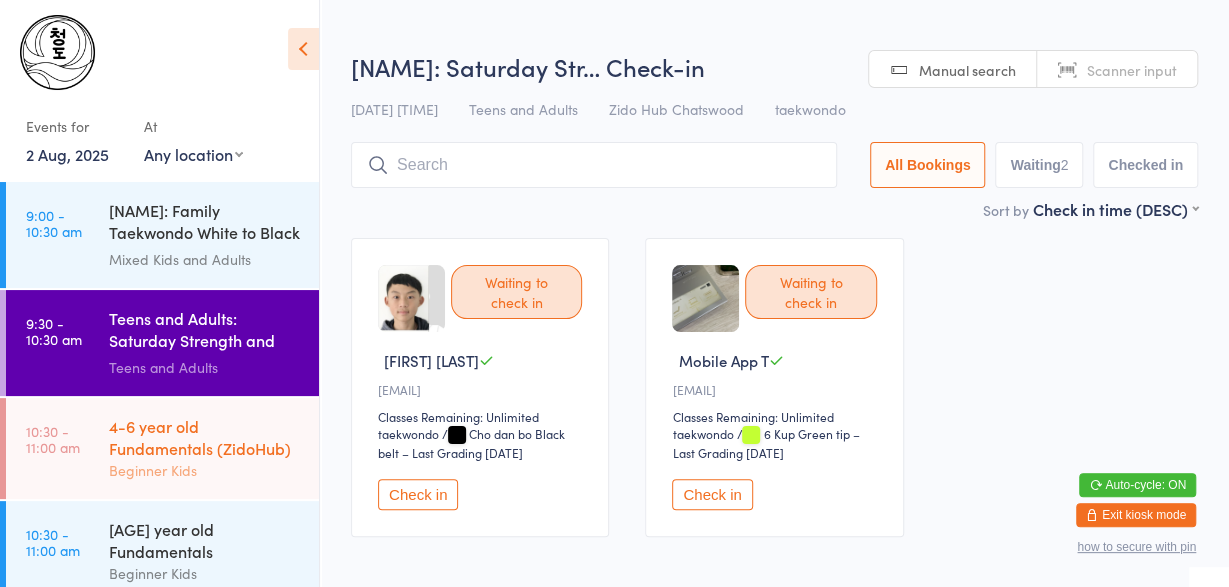 click on "Beginner Kids" at bounding box center [205, 470] 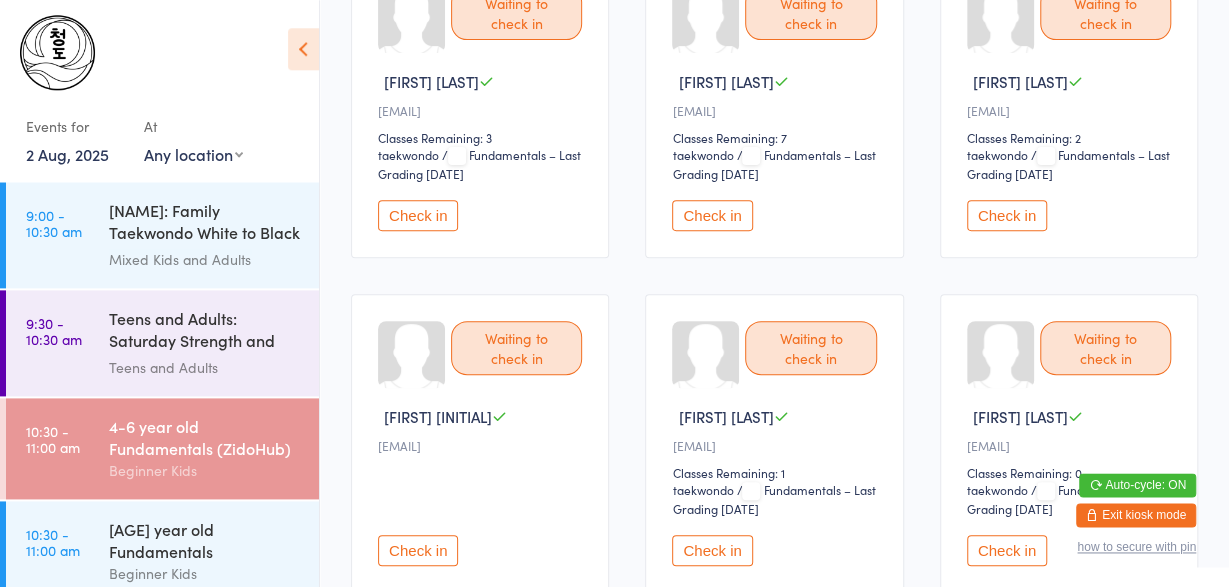 scroll, scrollTop: 291, scrollLeft: 0, axis: vertical 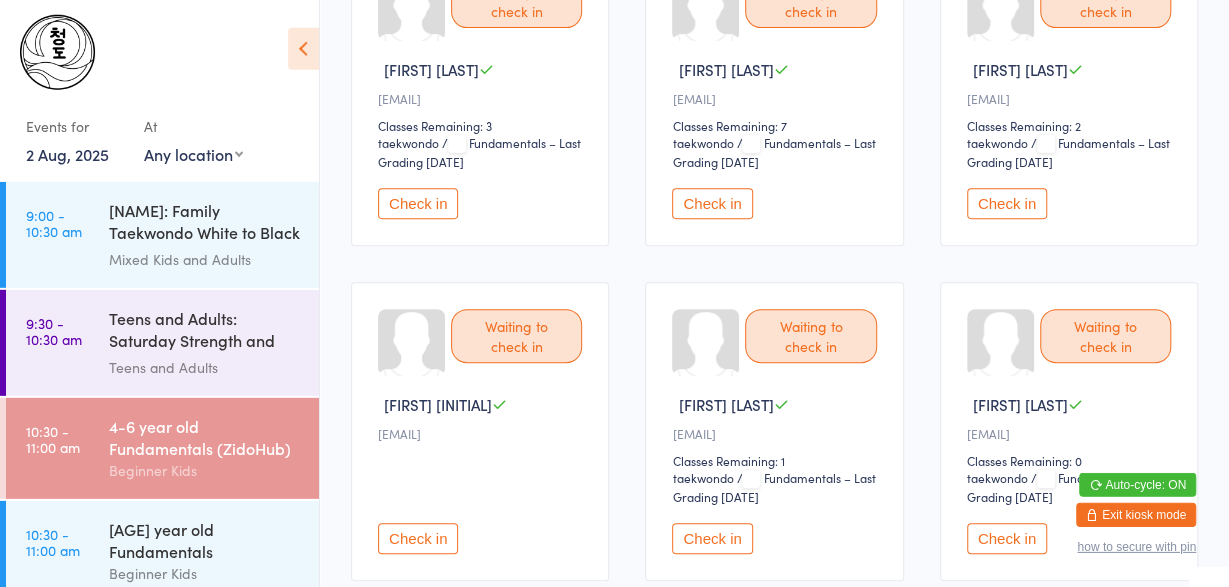 click on "Check in" at bounding box center (1007, 538) 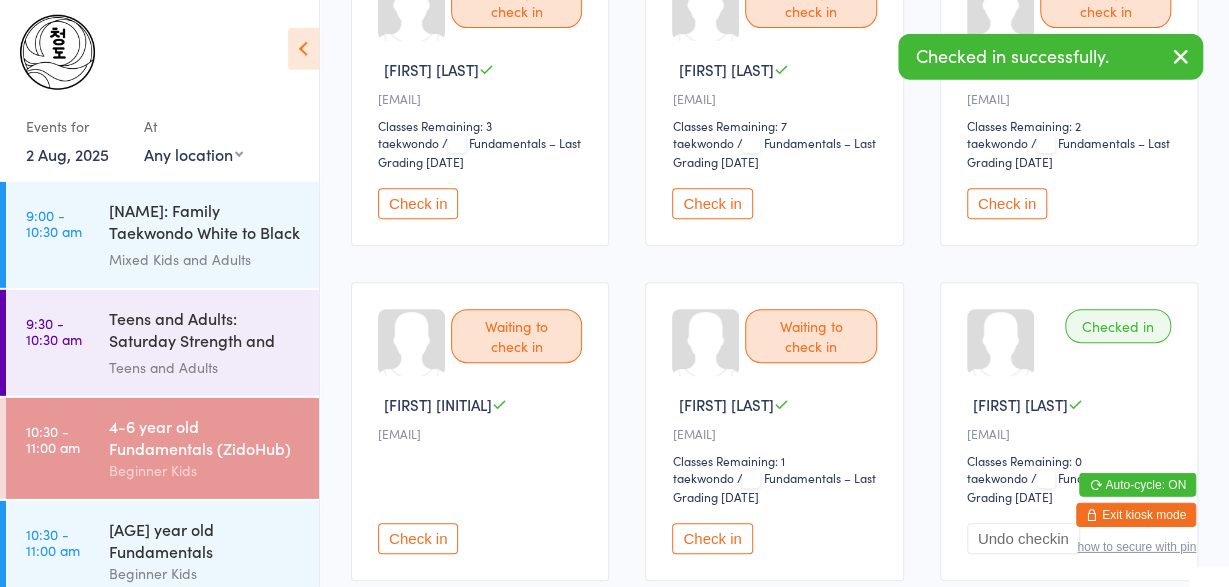 scroll, scrollTop: 302, scrollLeft: 0, axis: vertical 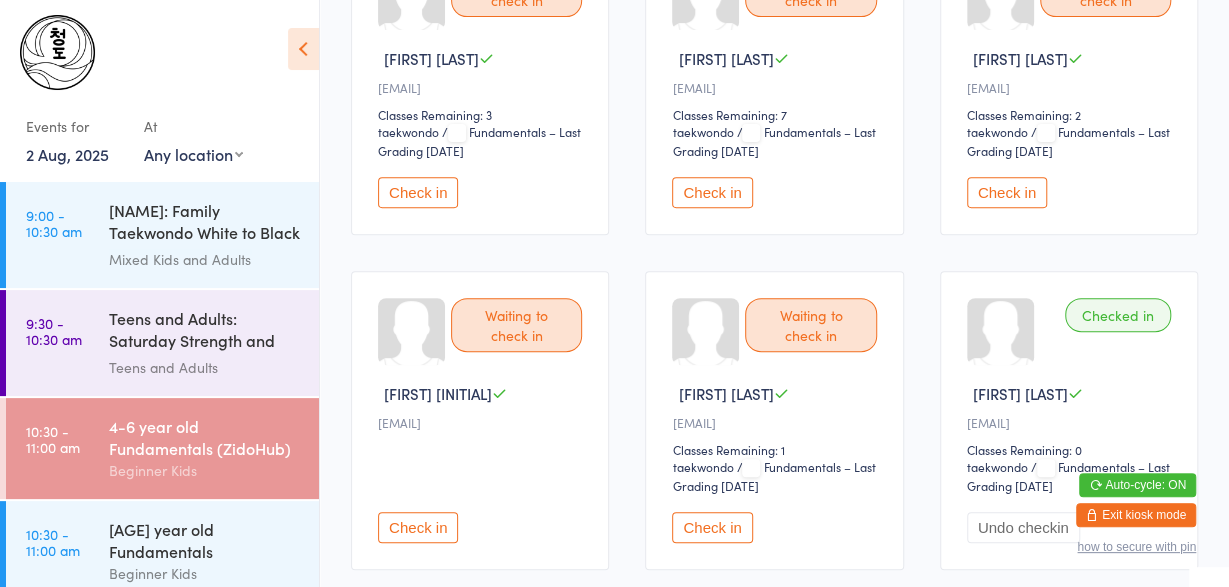 click on "Check in" at bounding box center (418, 192) 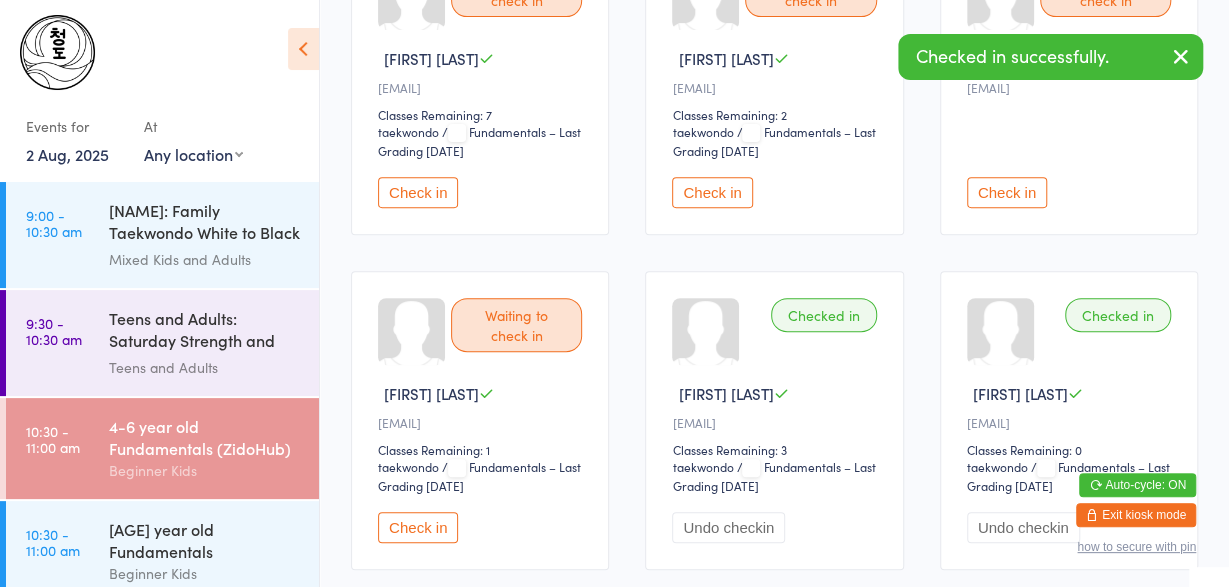 click on "Check in" at bounding box center [418, 192] 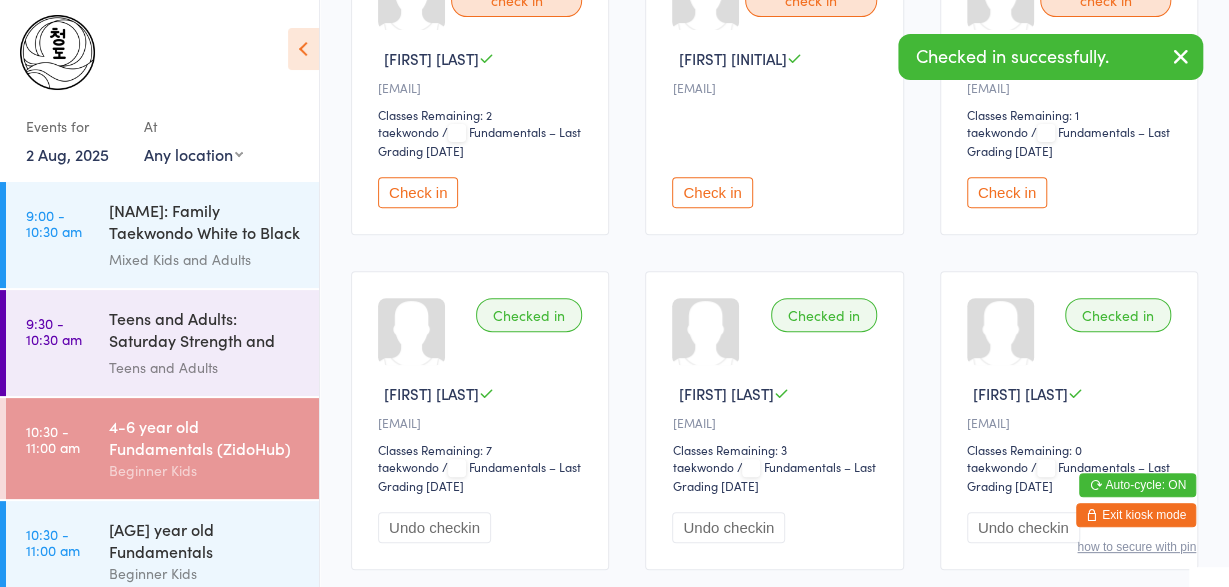 click on "Check in" at bounding box center (418, 192) 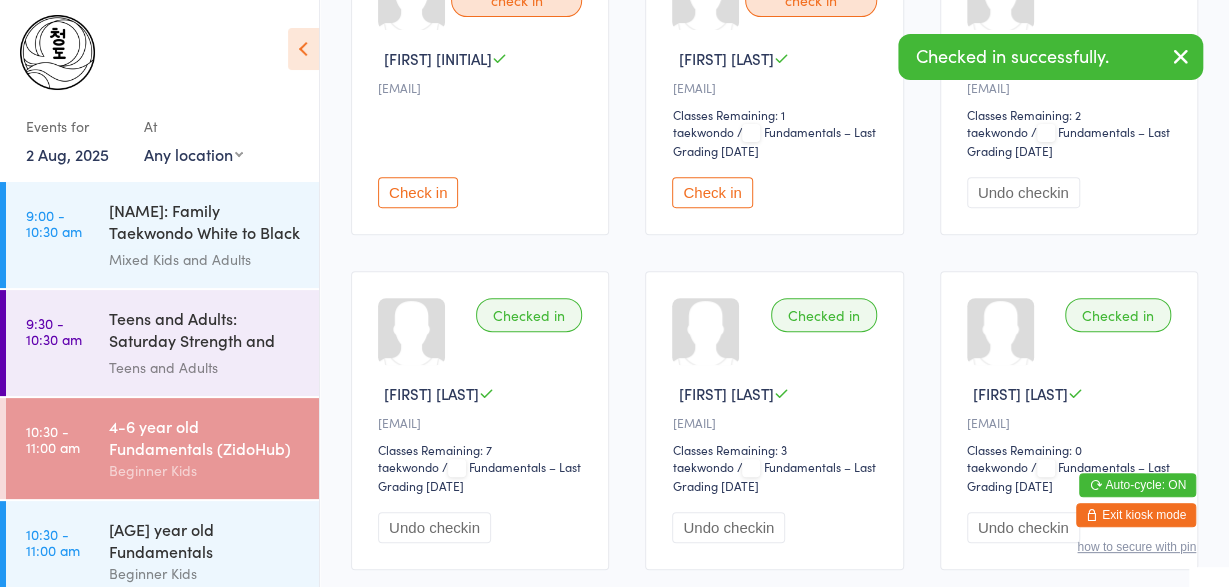 click on "Check in" at bounding box center [418, 192] 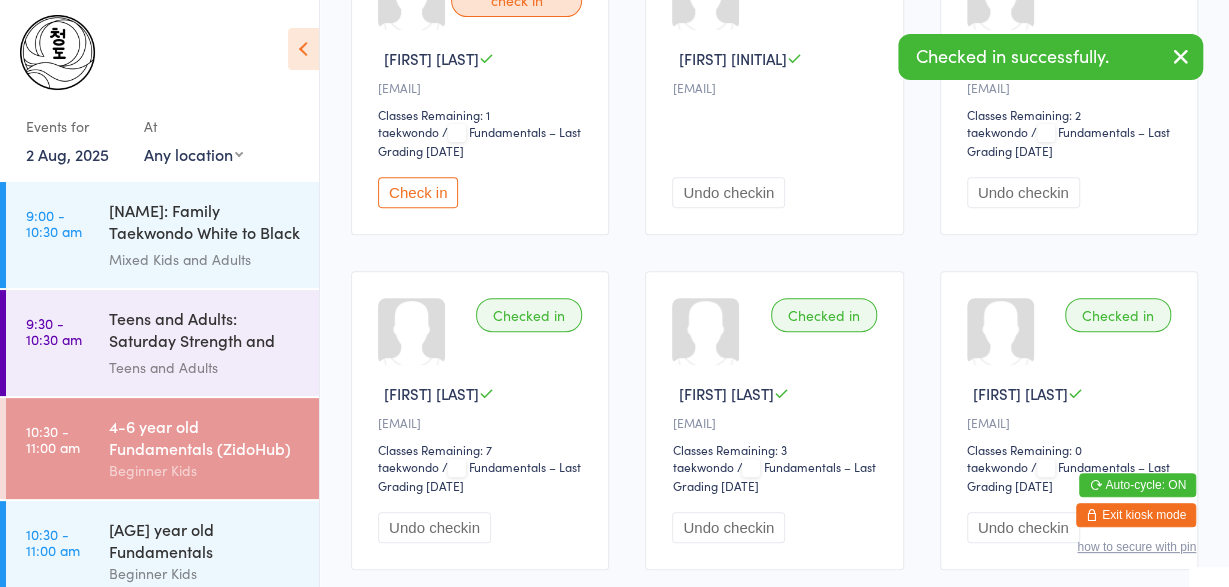 click on "Check in" at bounding box center [418, 192] 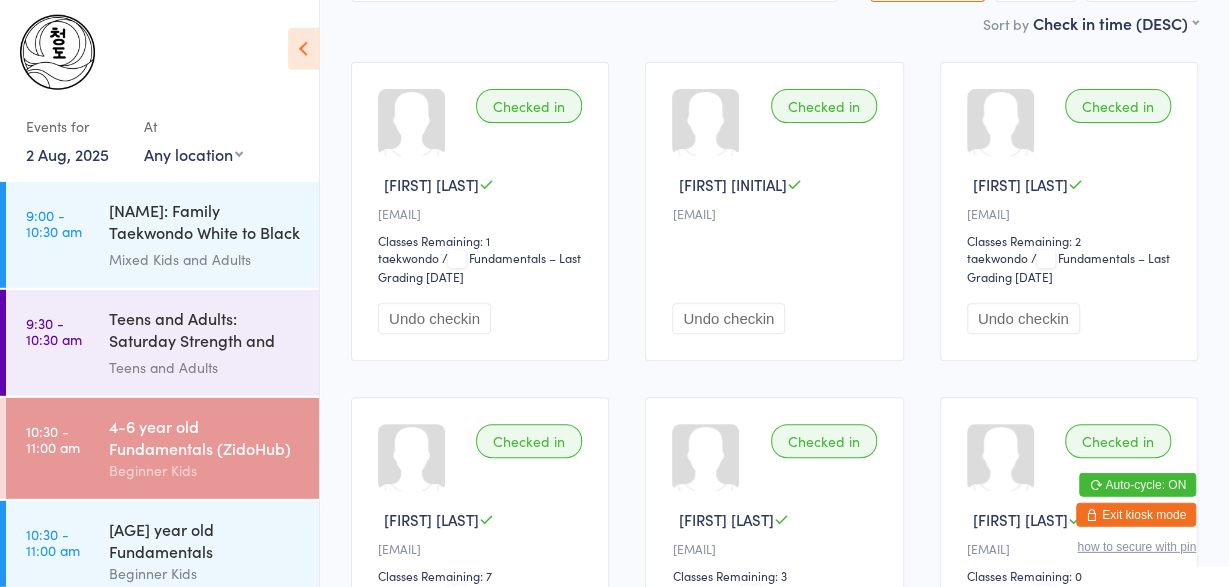 scroll, scrollTop: 176, scrollLeft: 0, axis: vertical 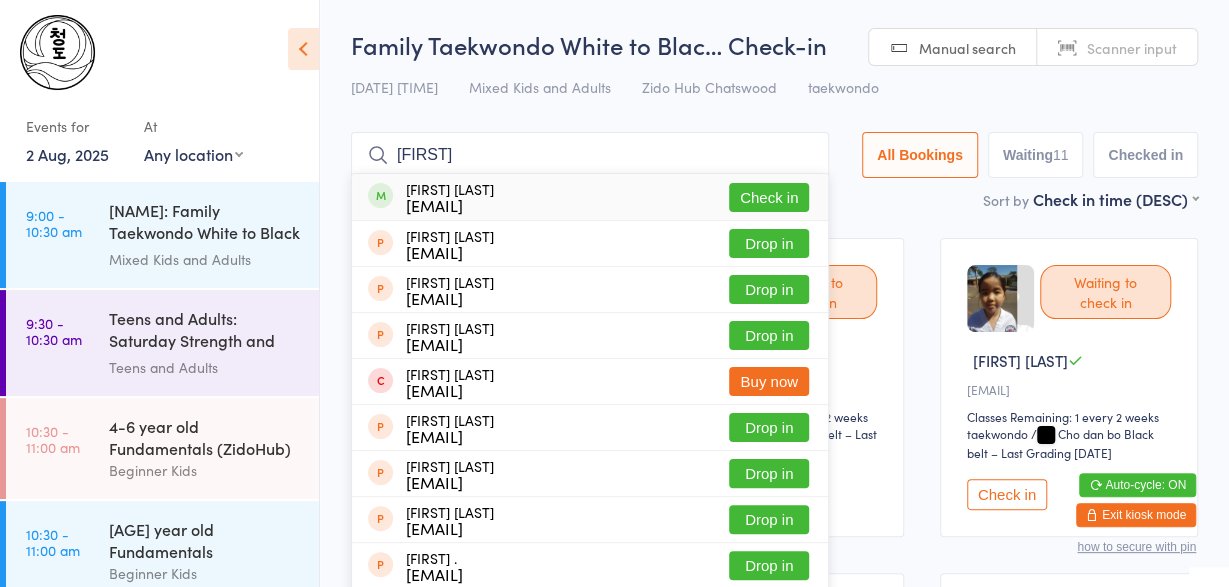 type on "[FIRST]" 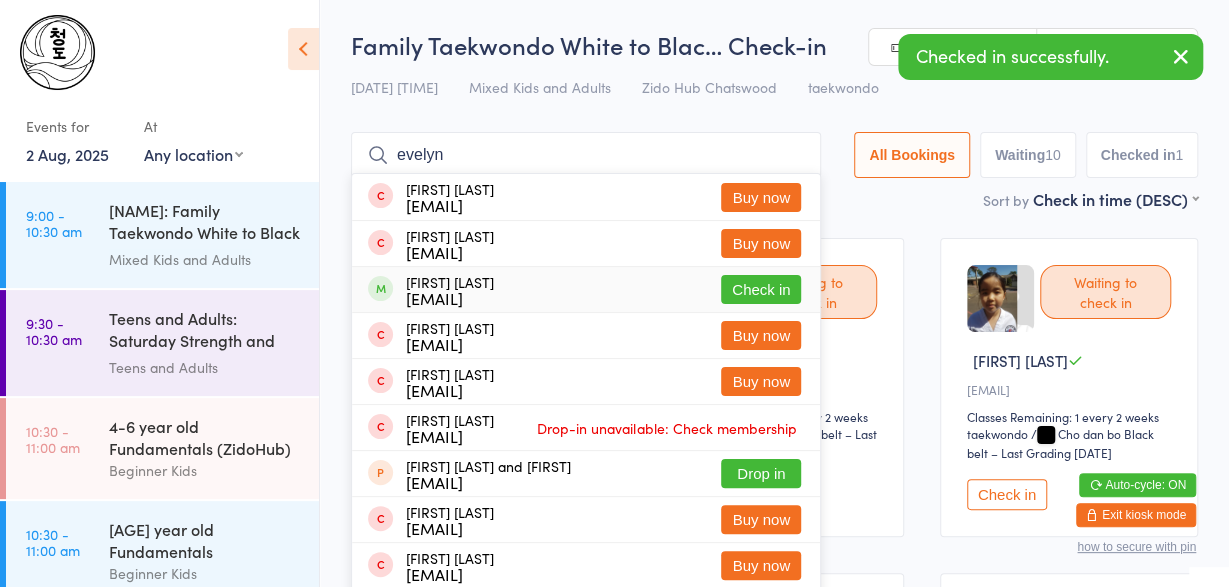 type on "evelyn" 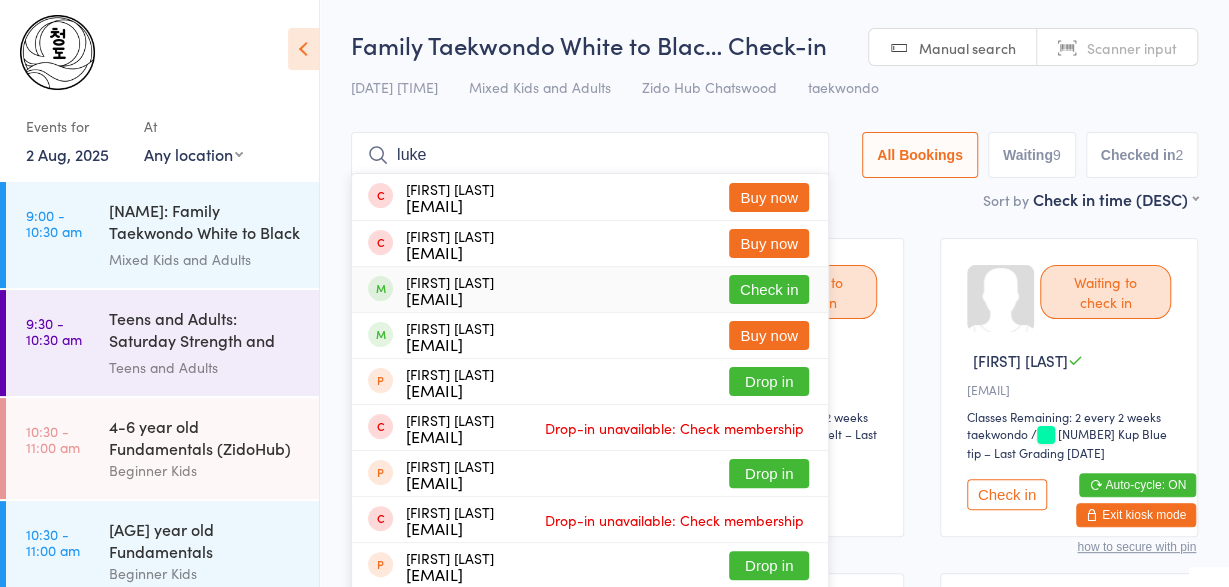 type on "luke" 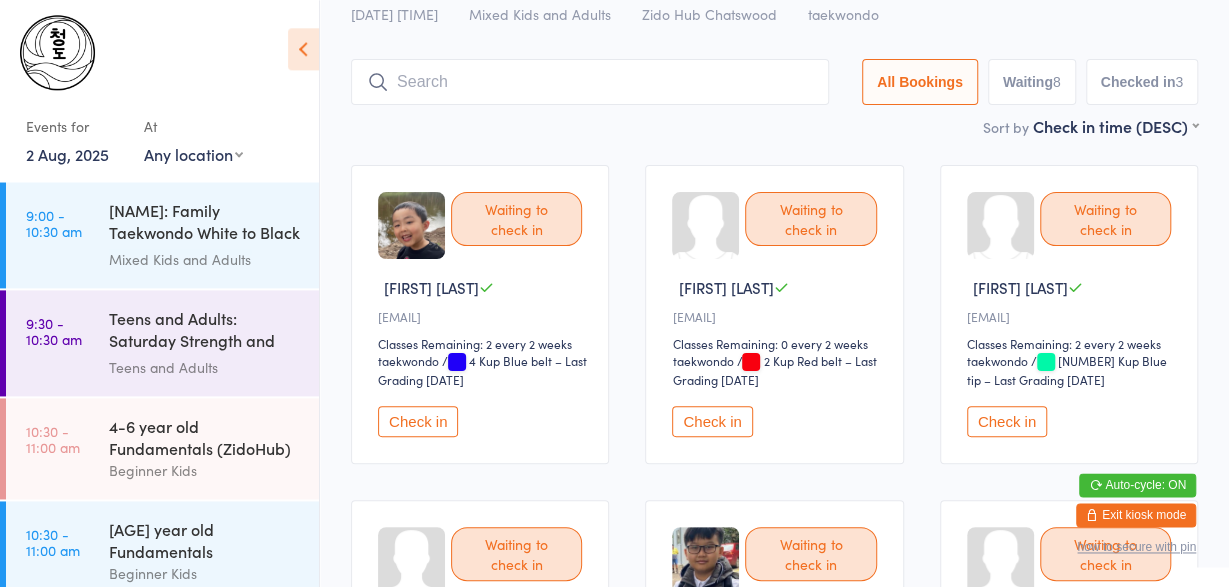 scroll, scrollTop: 0, scrollLeft: 0, axis: both 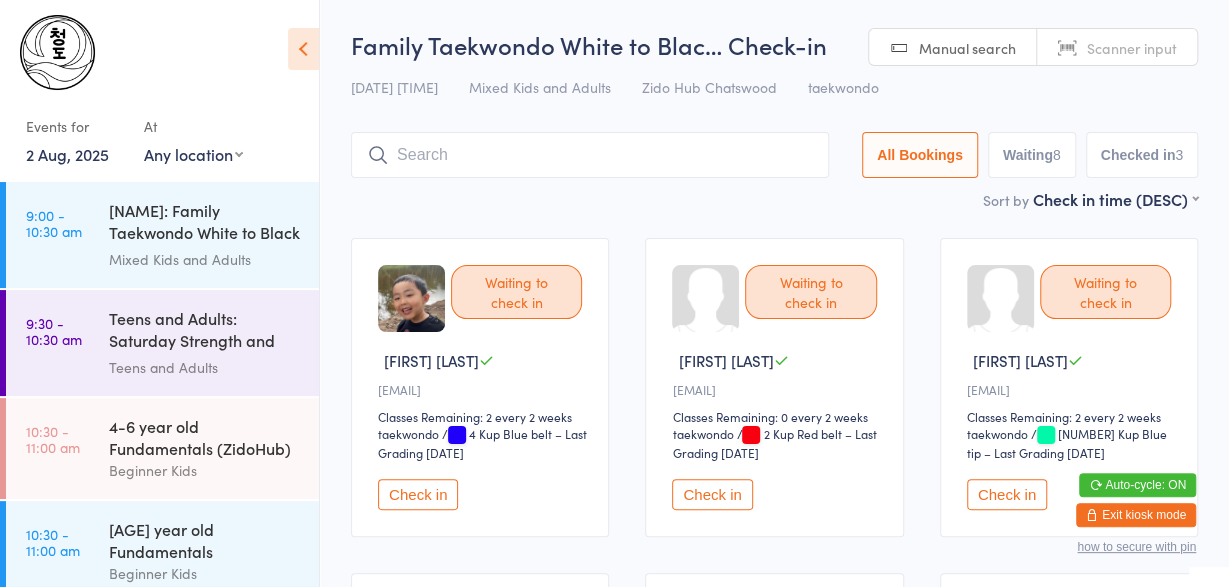 click on "Check in" at bounding box center [418, 494] 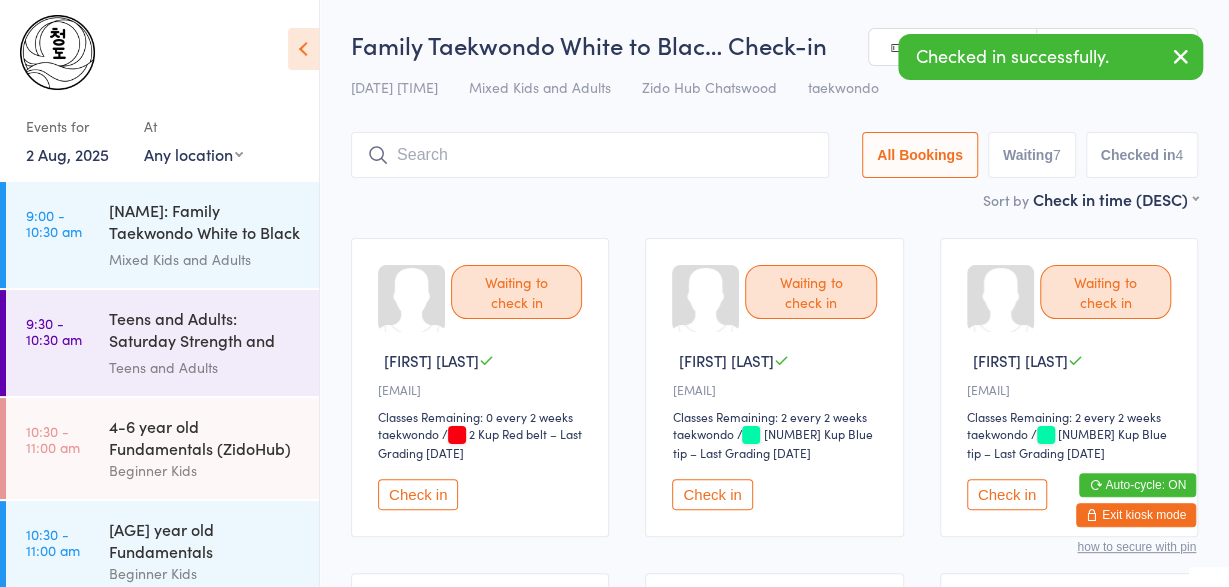 click on "Check in" at bounding box center [712, 494] 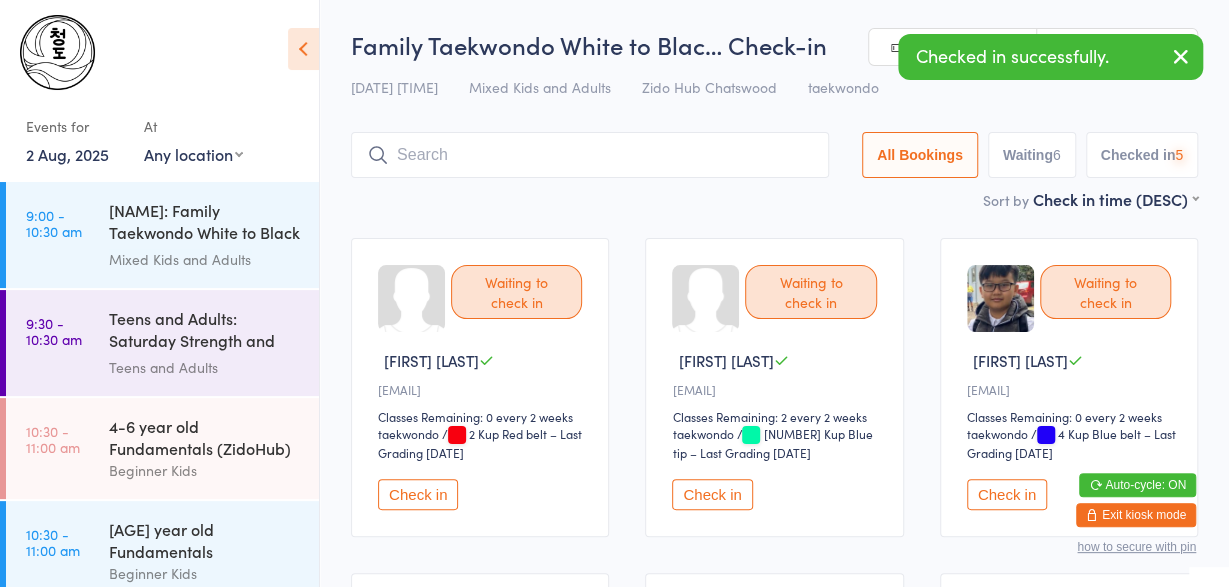 click on "Check in" at bounding box center [712, 494] 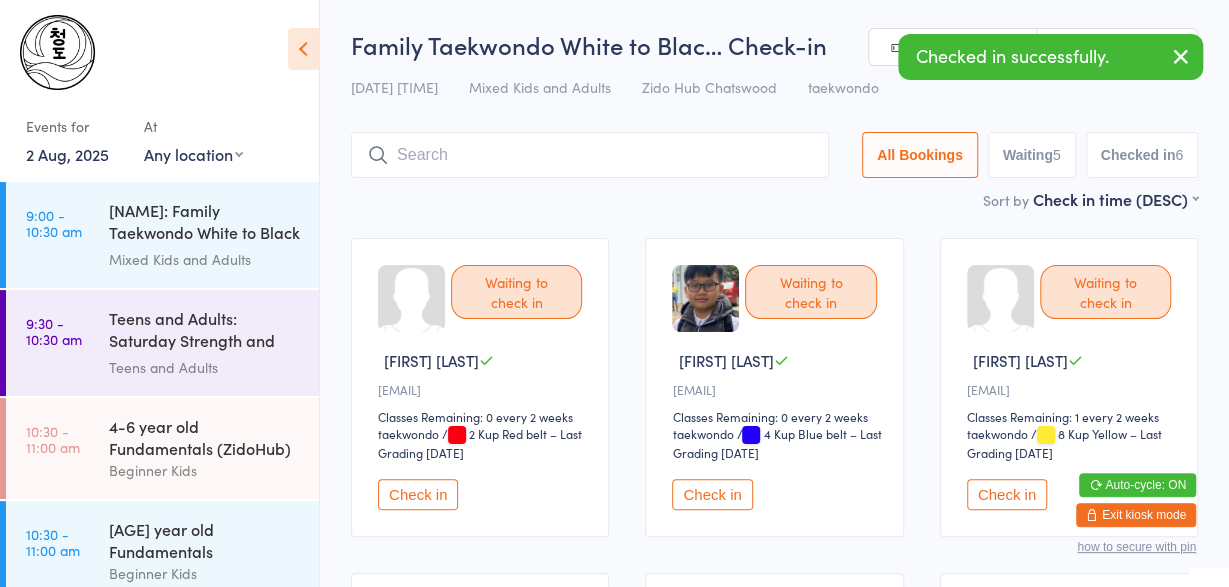 click on "Check in" at bounding box center (1007, 494) 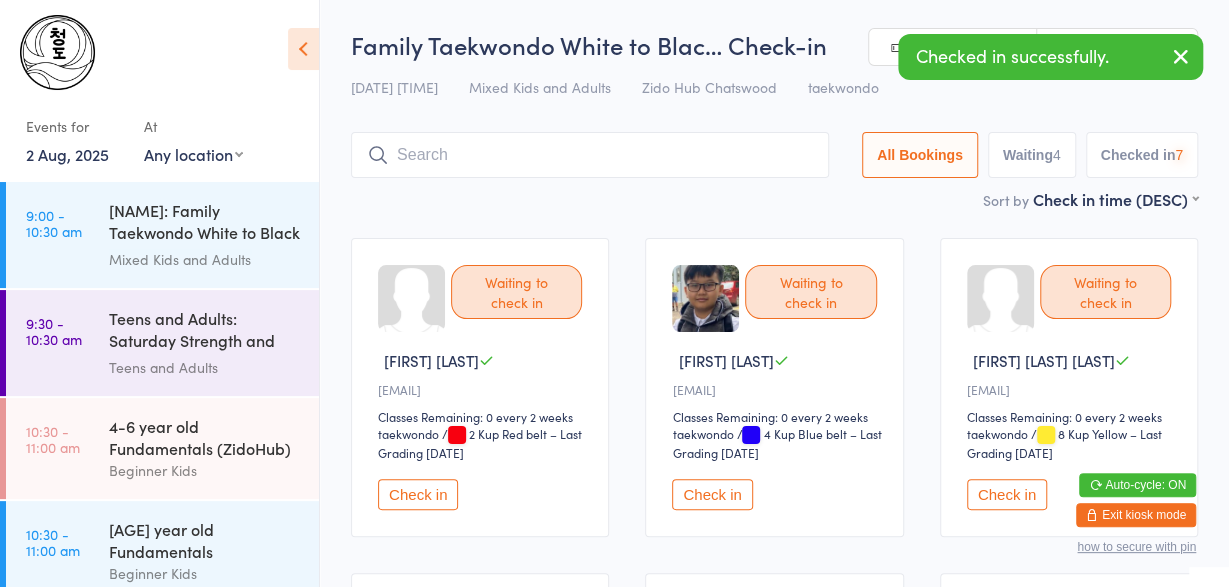 click on "Check in" at bounding box center (1007, 494) 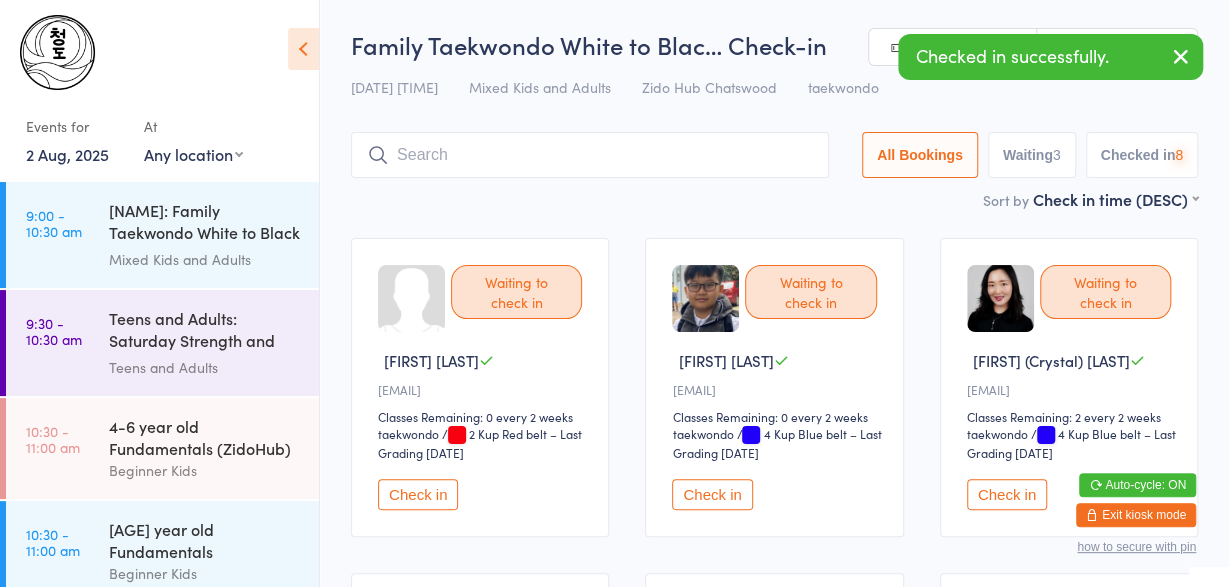 click on "Check in" at bounding box center (1007, 494) 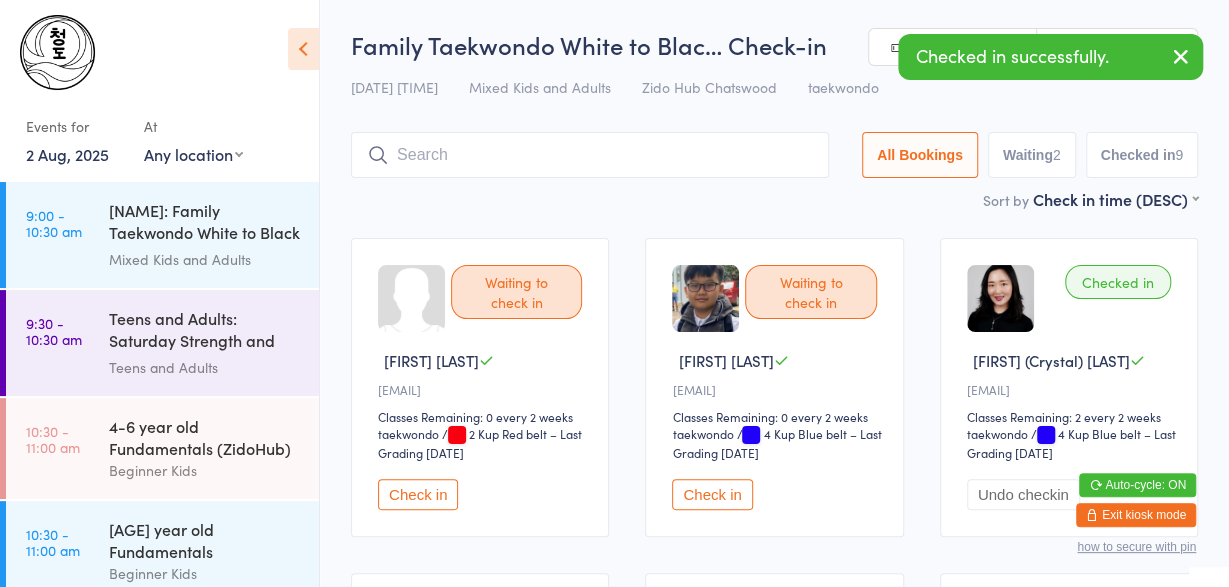 click at bounding box center [590, 155] 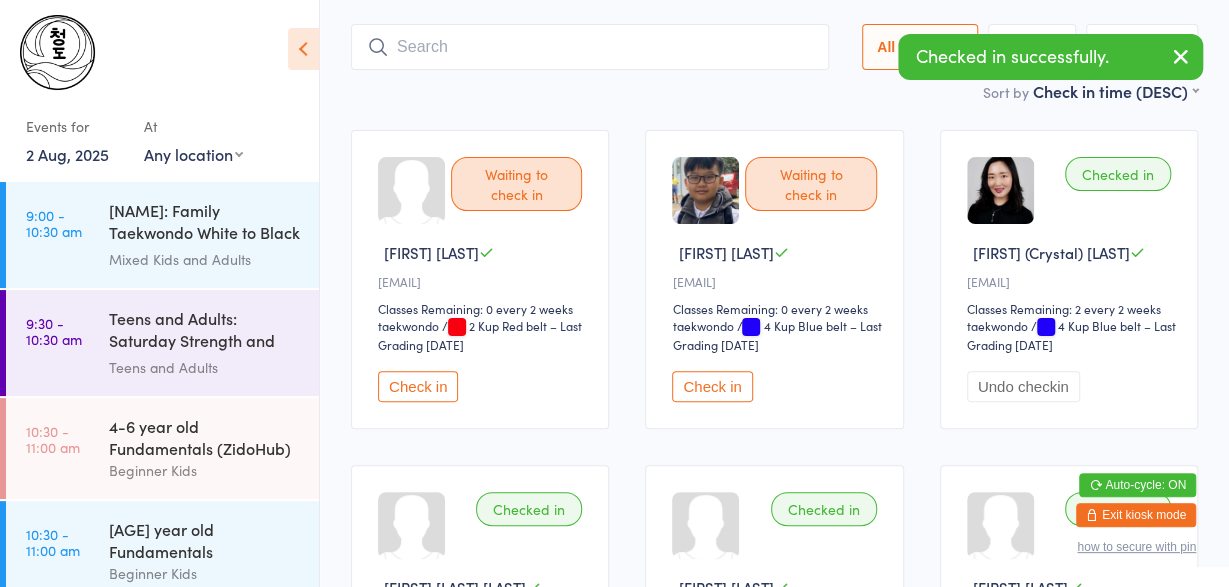 scroll, scrollTop: 132, scrollLeft: 0, axis: vertical 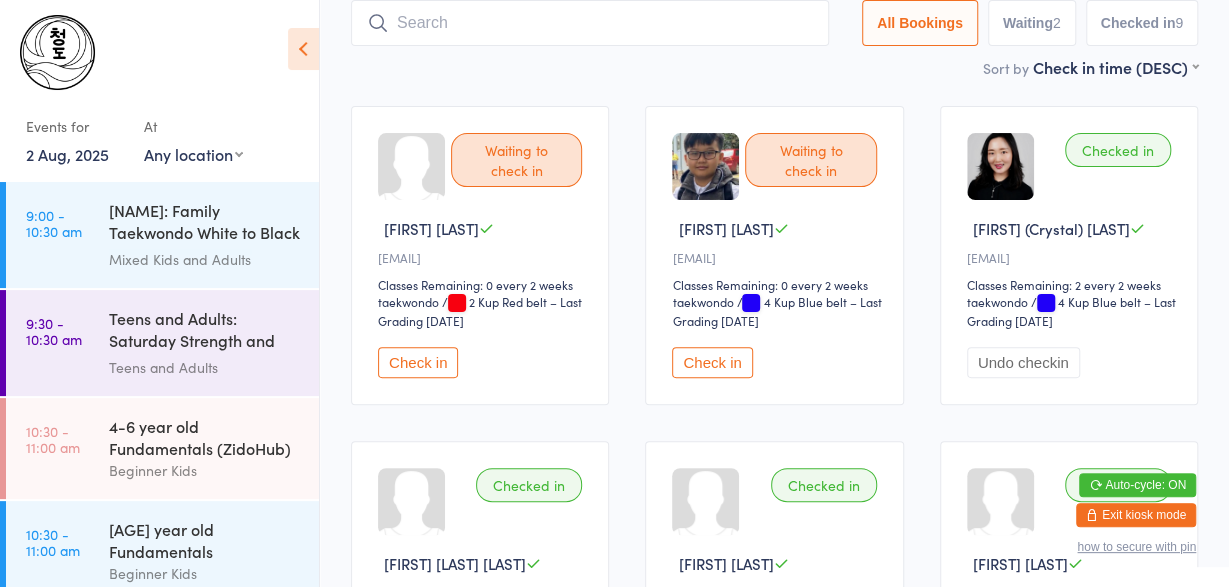 click at bounding box center (590, 23) 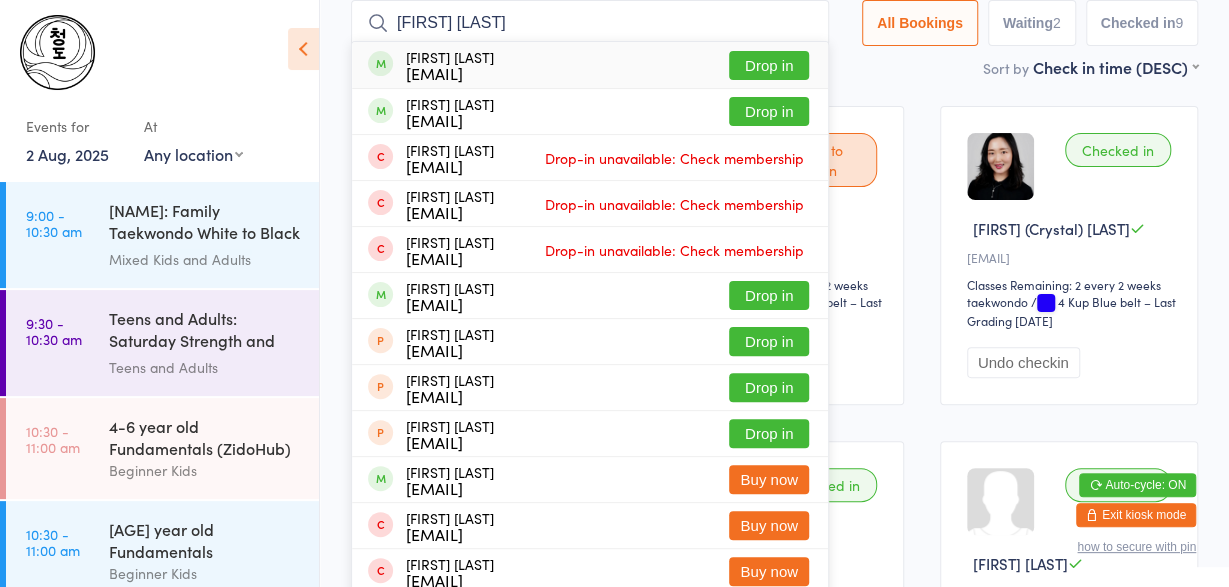 type on "[FIRST] [LAST]" 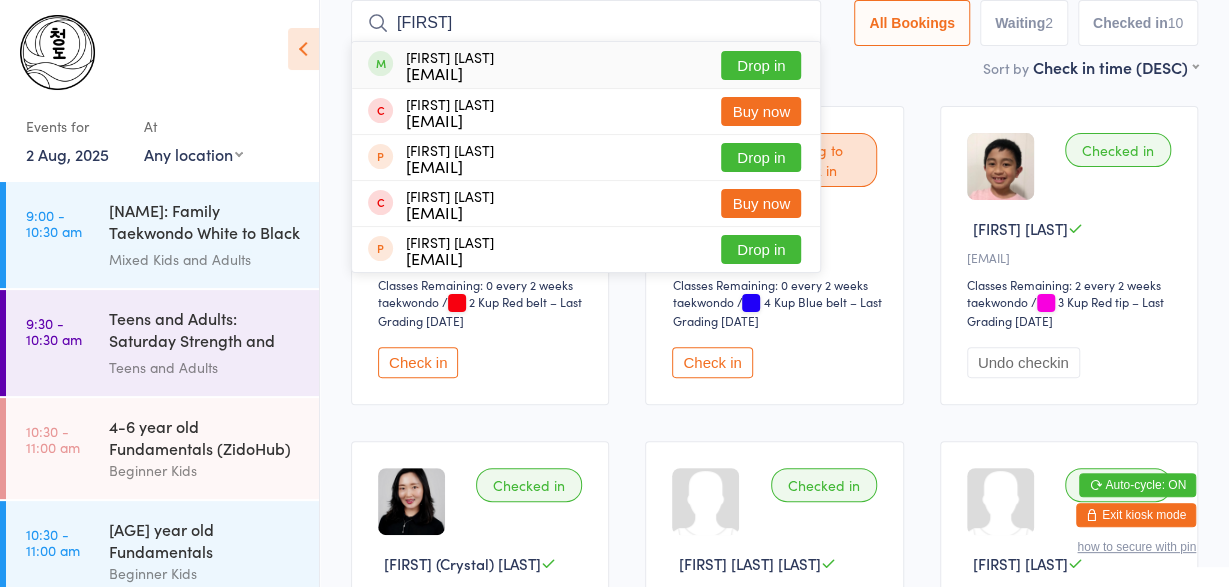 type on "[FIRST]" 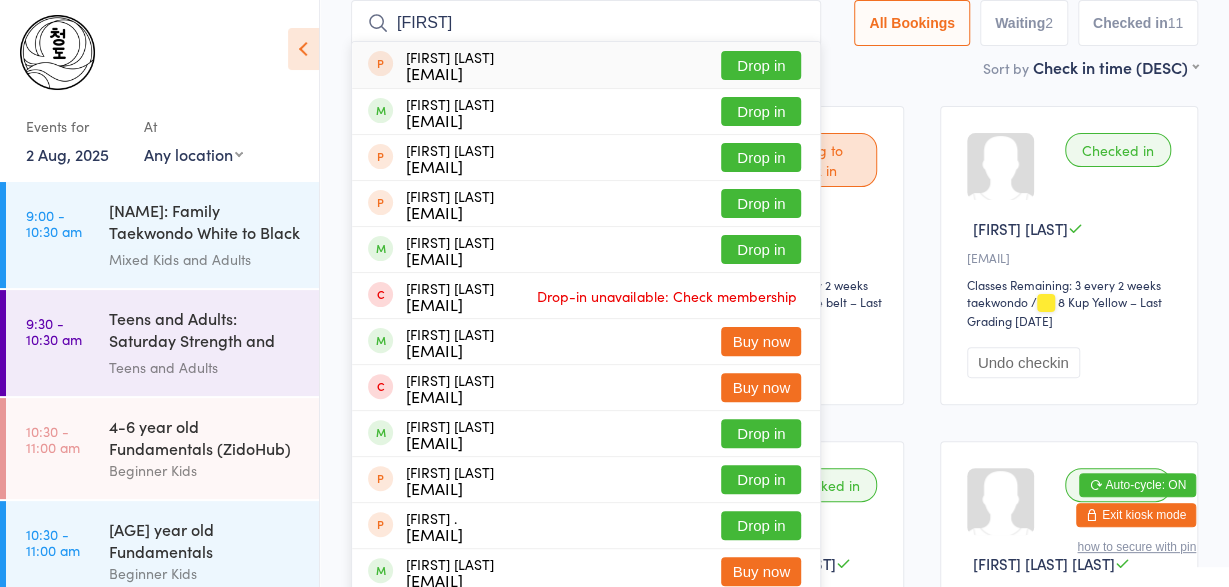 type on "[FIRST]" 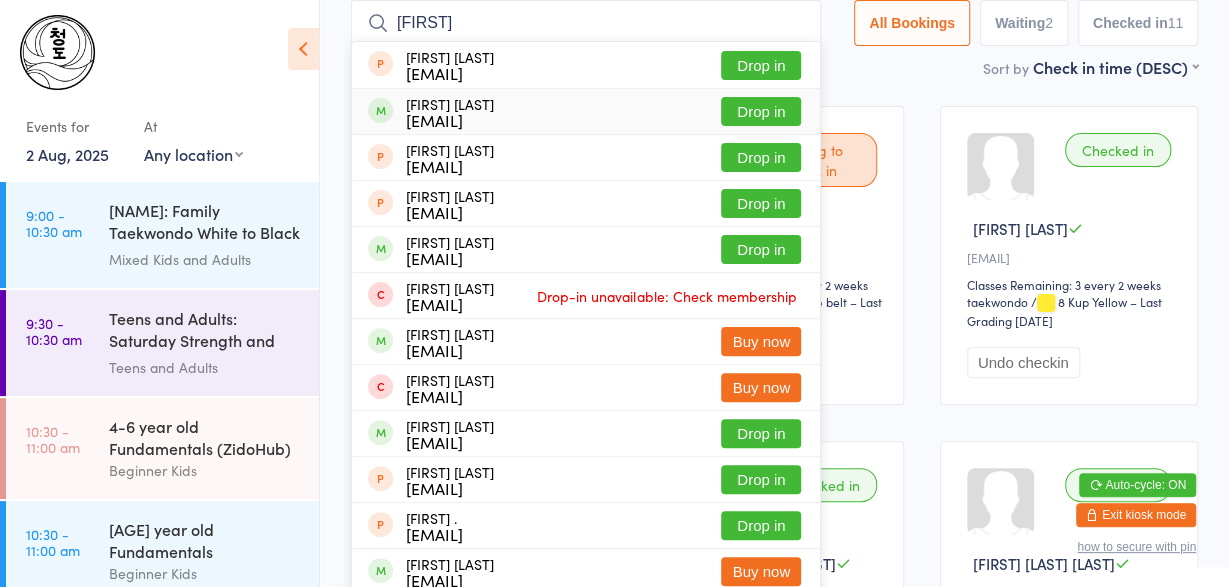 click on "[EMAIL]" at bounding box center (450, 120) 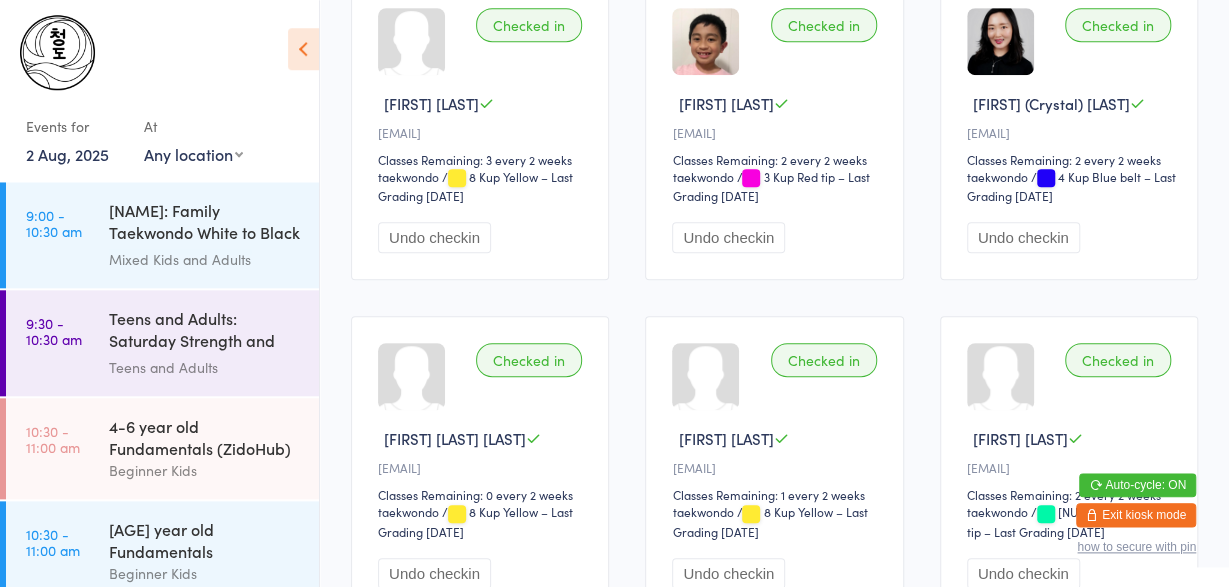 scroll, scrollTop: 0, scrollLeft: 0, axis: both 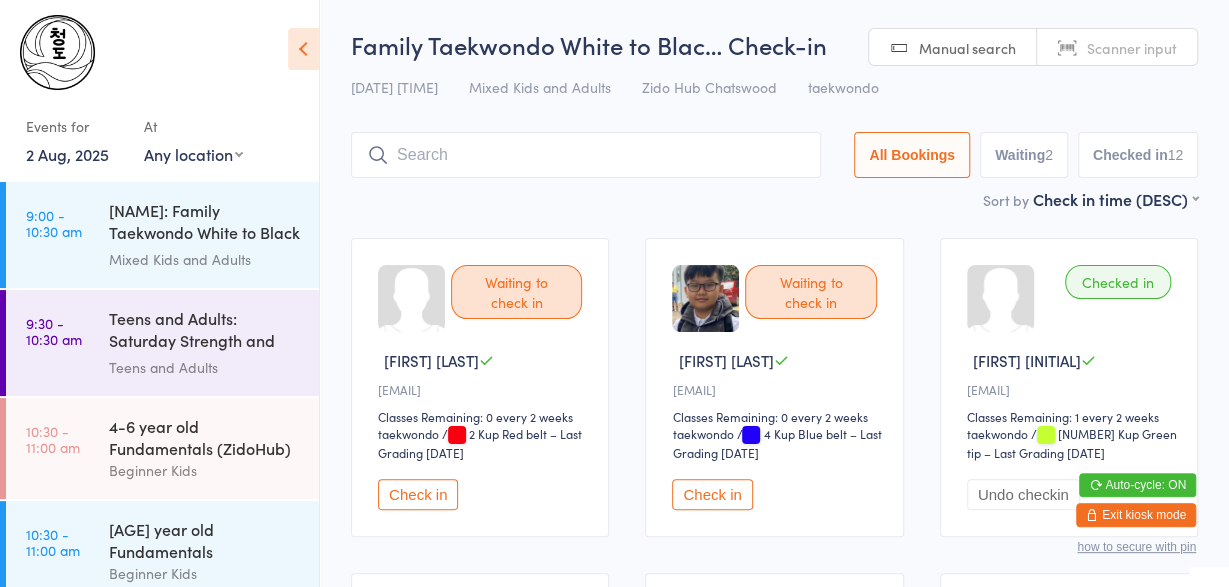 click at bounding box center (586, 155) 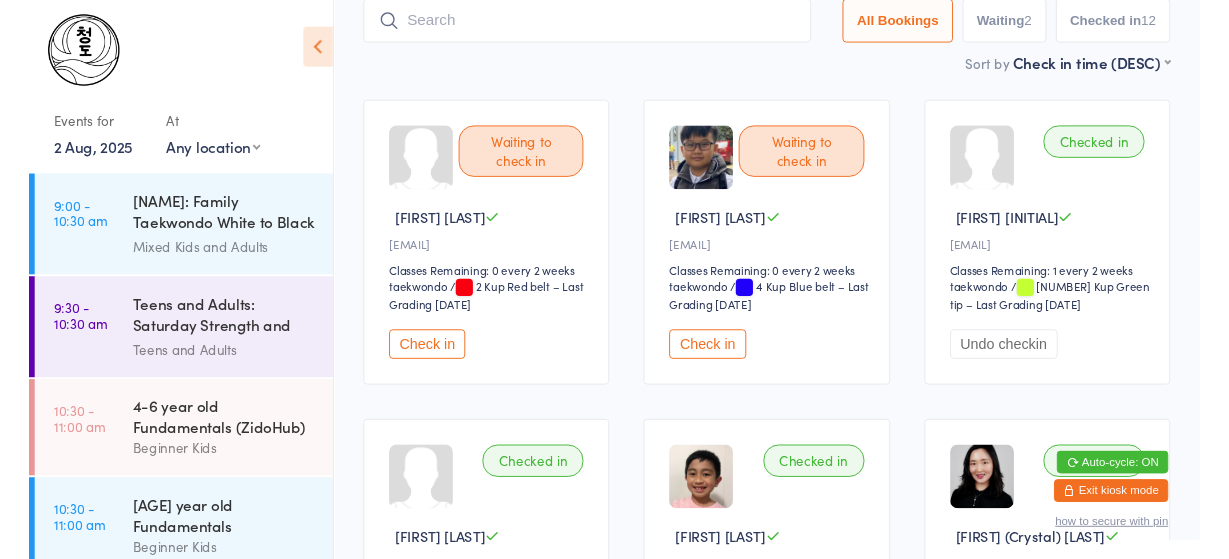 scroll, scrollTop: 132, scrollLeft: 0, axis: vertical 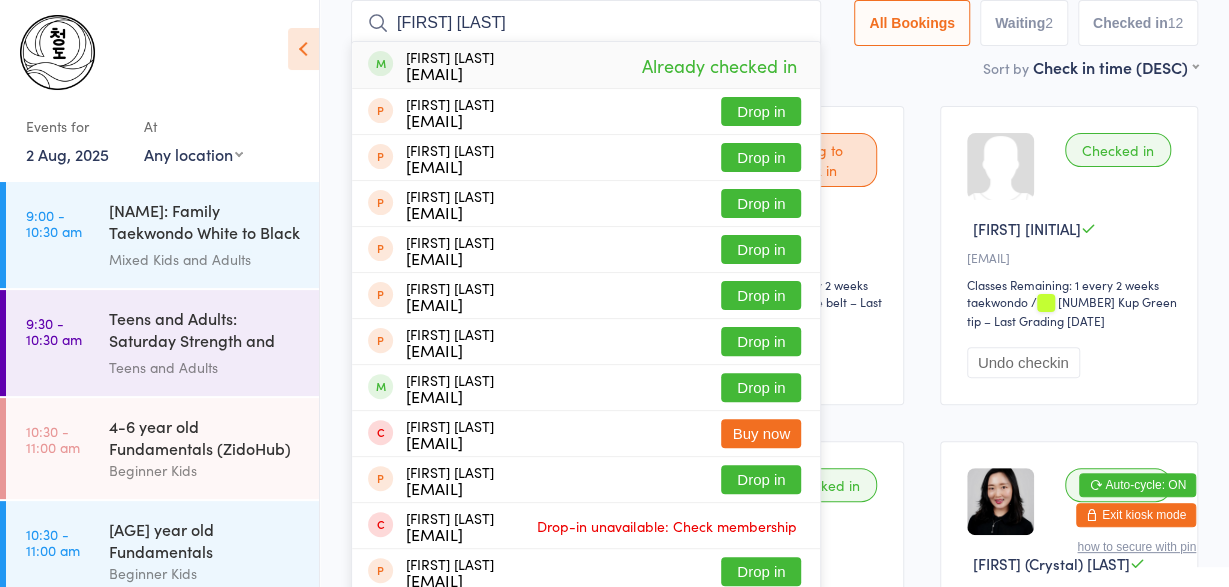 type on "[FIRST] [LAST]" 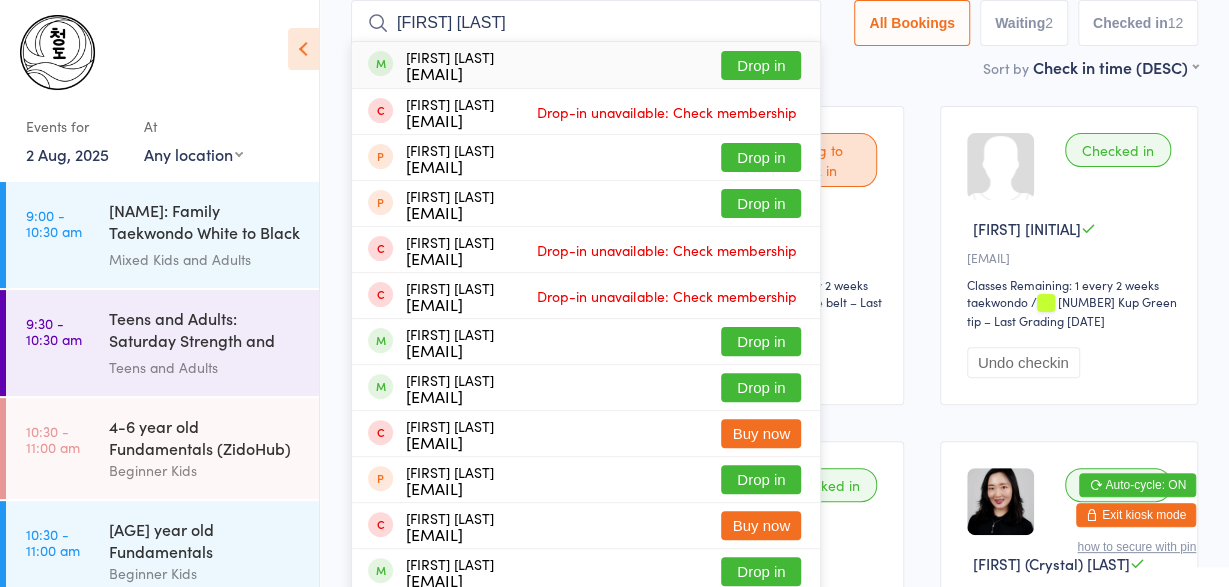 type on "[FIRST] [LAST]" 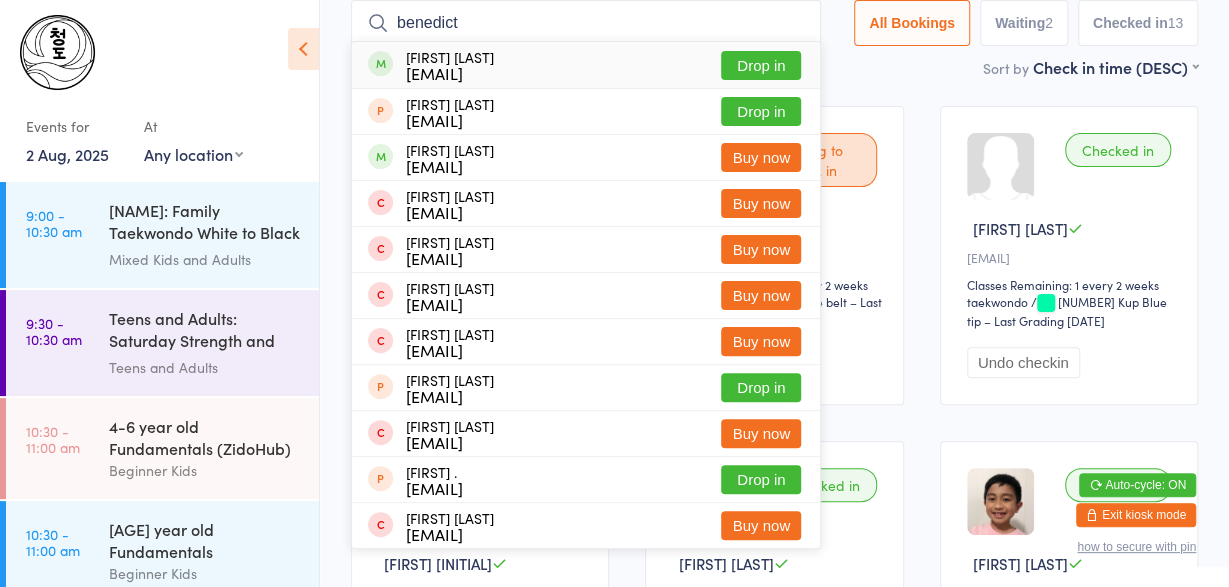type on "benedict" 